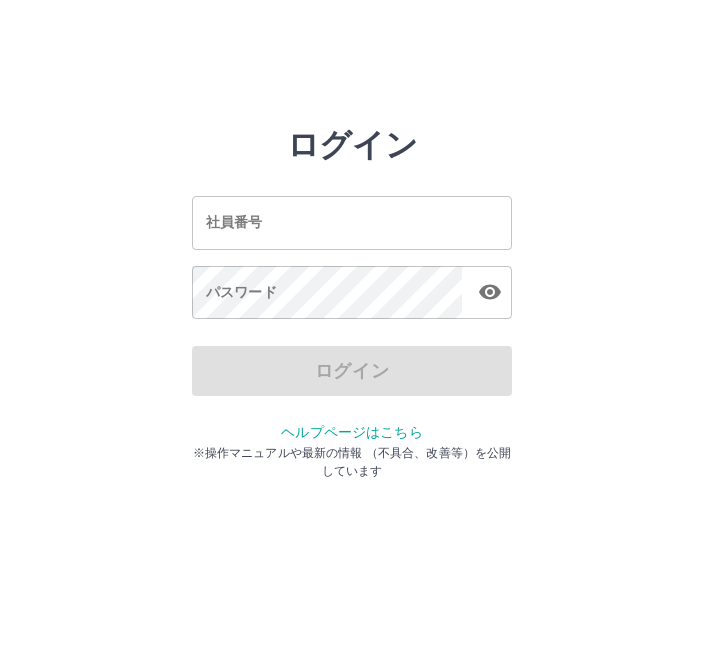 scroll, scrollTop: 0, scrollLeft: 0, axis: both 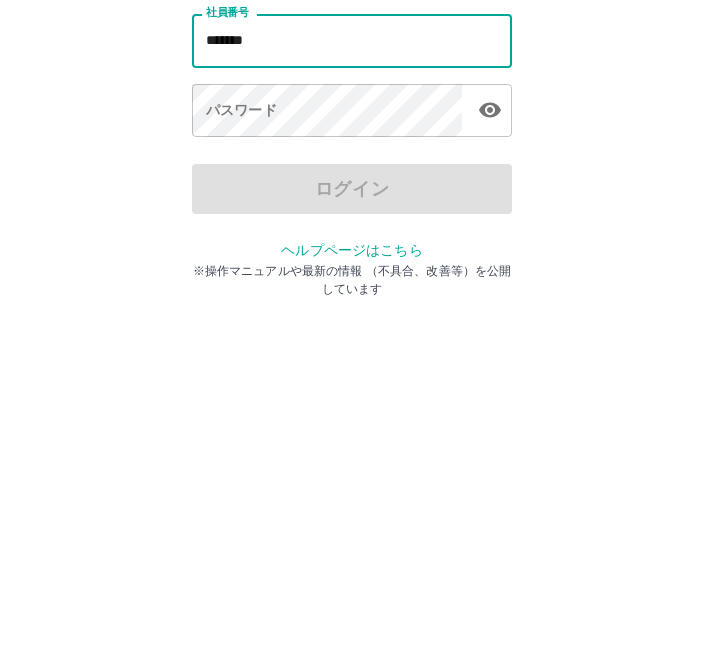 type on "*******" 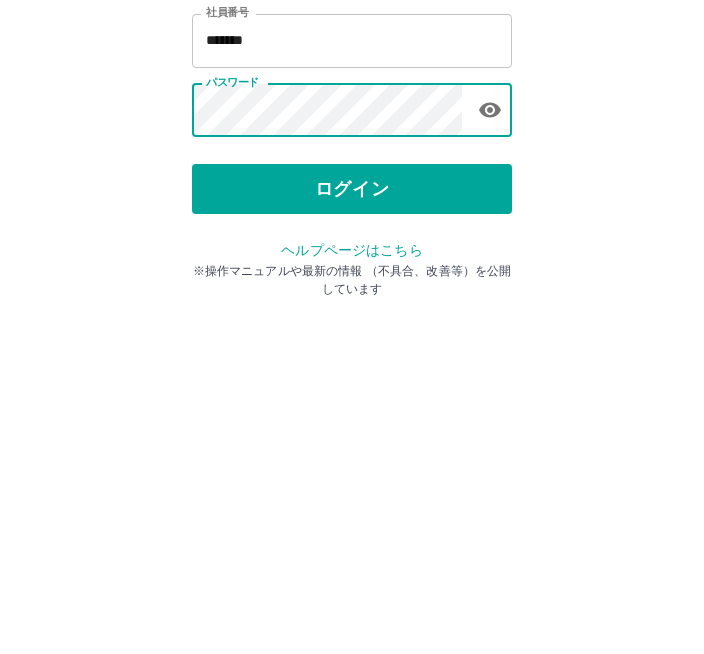 click on "ログイン" at bounding box center [352, 371] 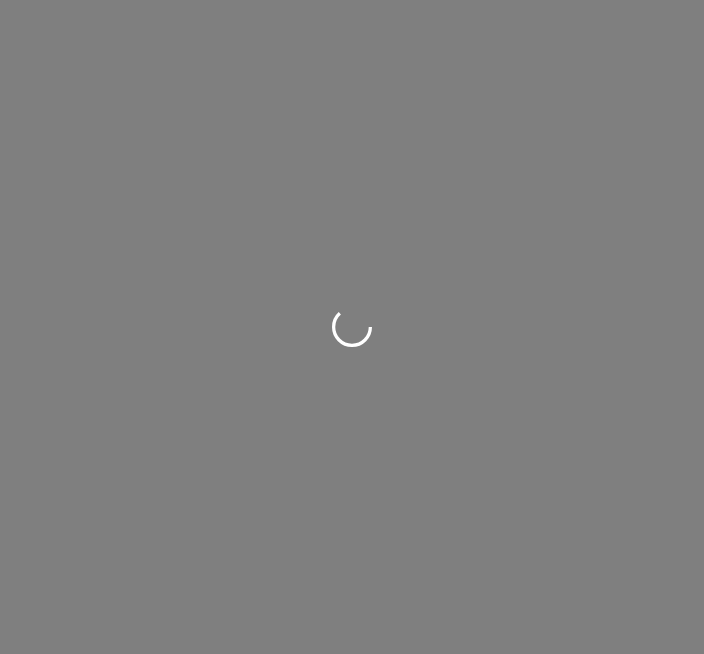 scroll, scrollTop: 0, scrollLeft: 0, axis: both 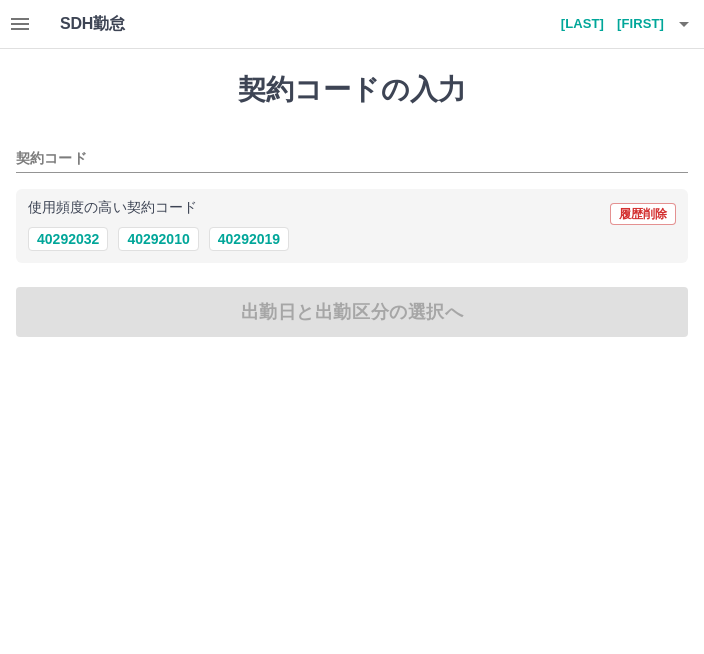 click on "40292032" at bounding box center [68, 239] 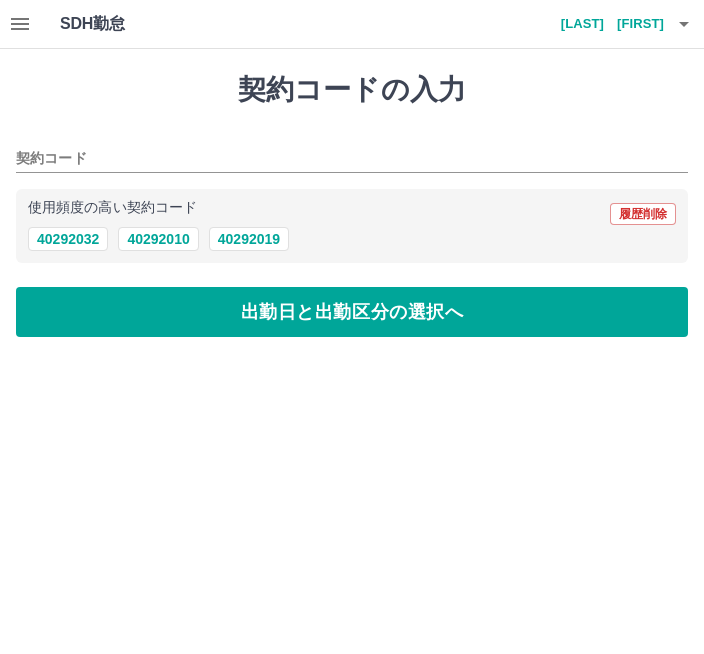 type on "********" 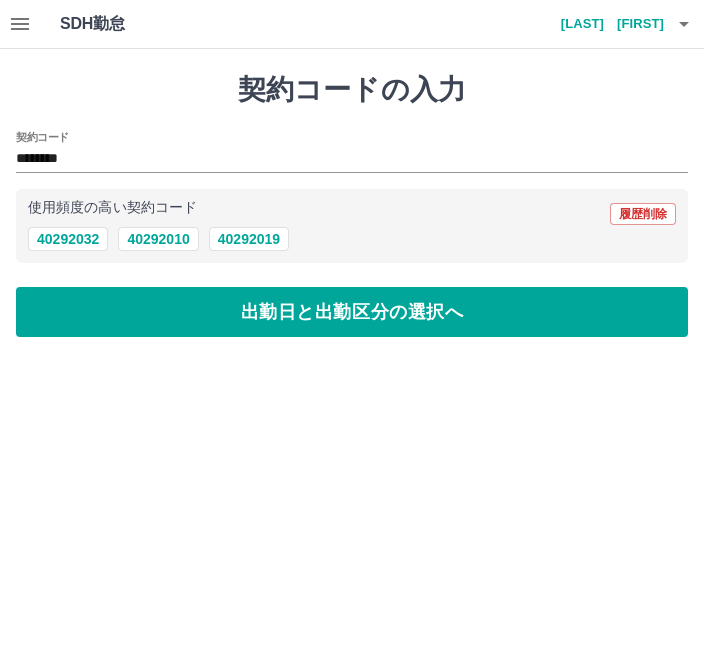 click on "出勤日と出勤区分の選択へ" at bounding box center (352, 312) 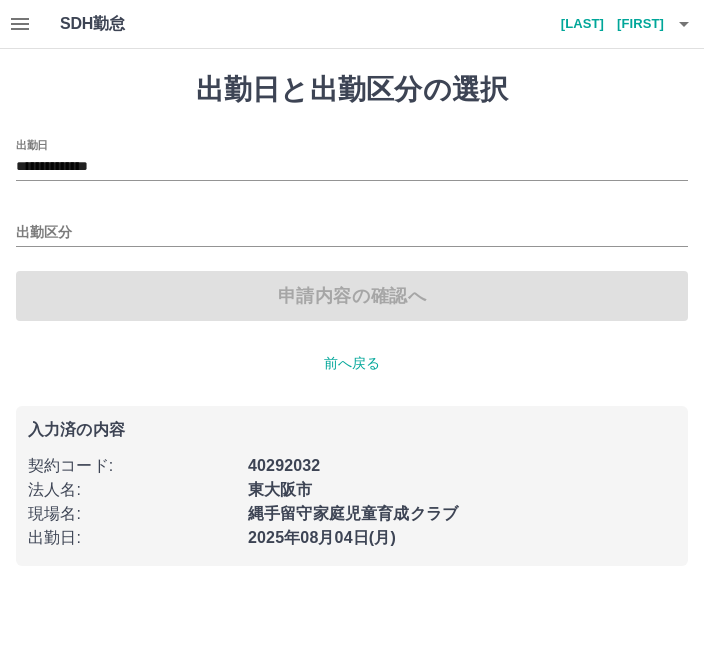 click on "出勤区分" at bounding box center [352, 233] 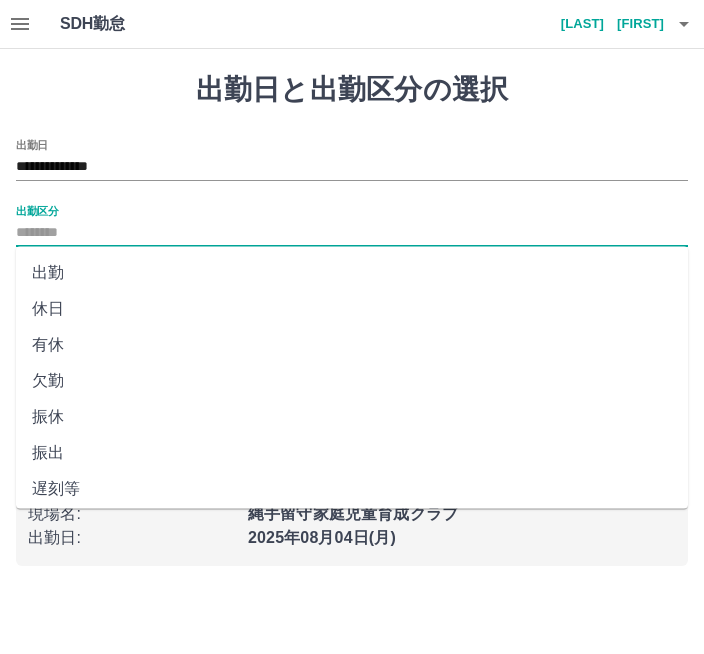 click on "出勤" at bounding box center (352, 273) 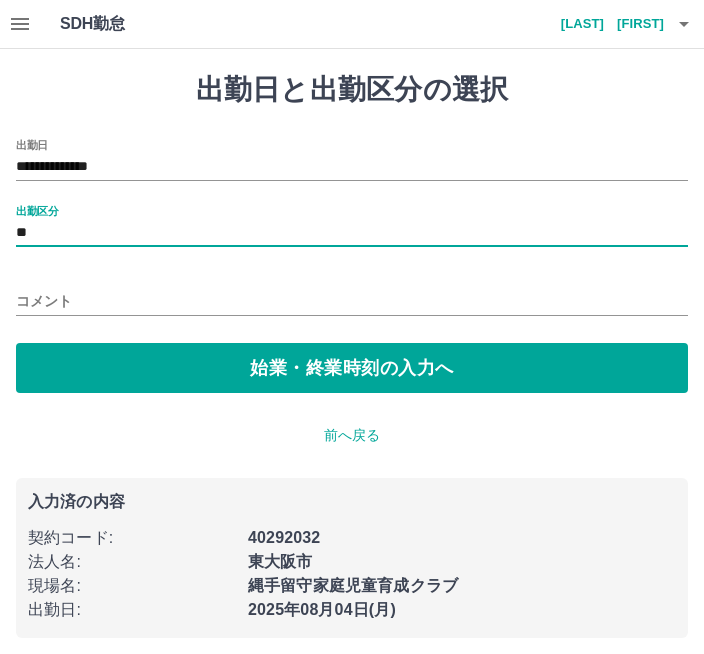 type on "**" 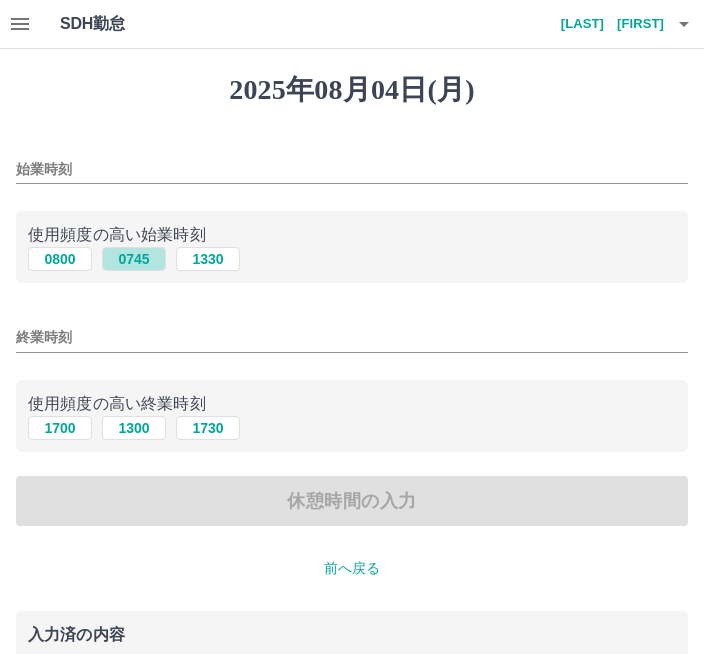 click on "0745" at bounding box center (134, 259) 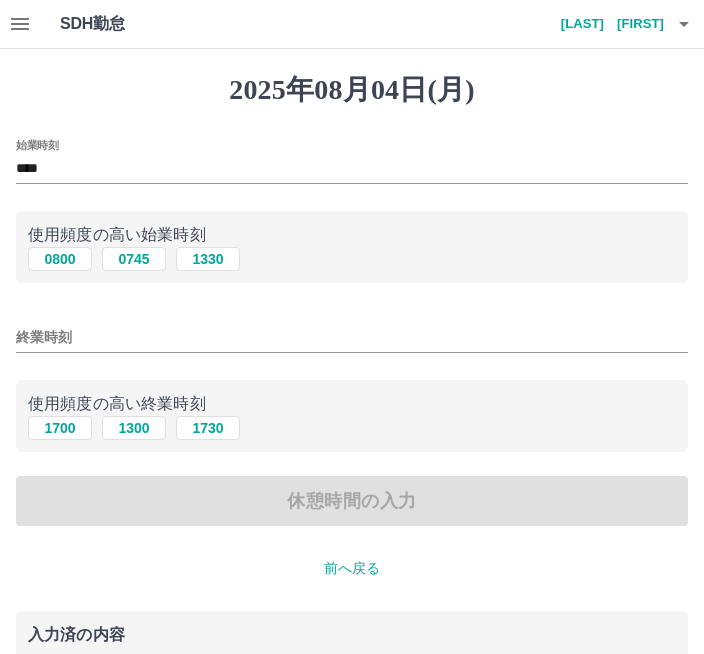 click on "1730" at bounding box center [208, 428] 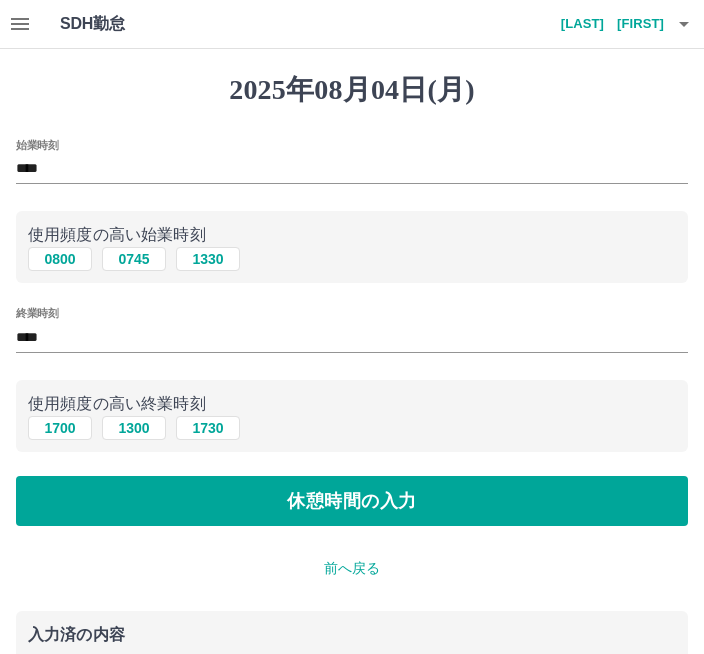 click on "休憩時間の入力" at bounding box center [352, 501] 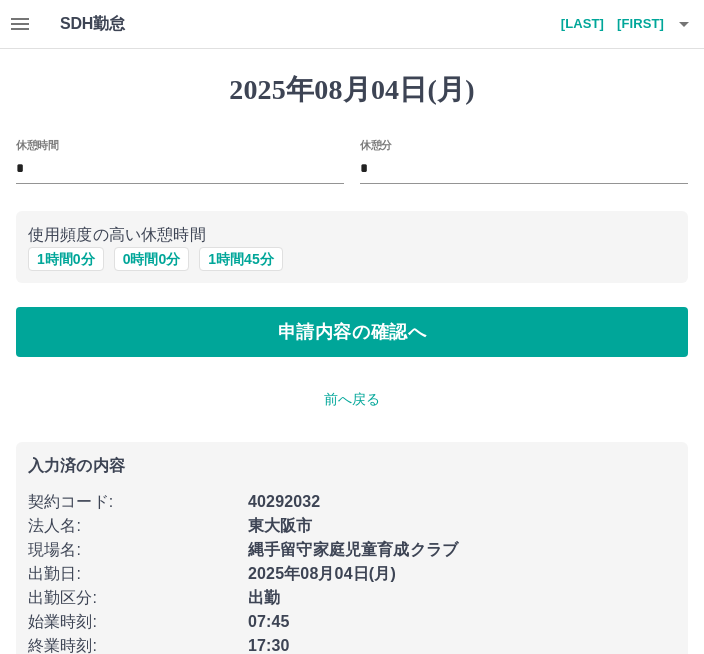 click on "1 時間 0 分" at bounding box center (66, 259) 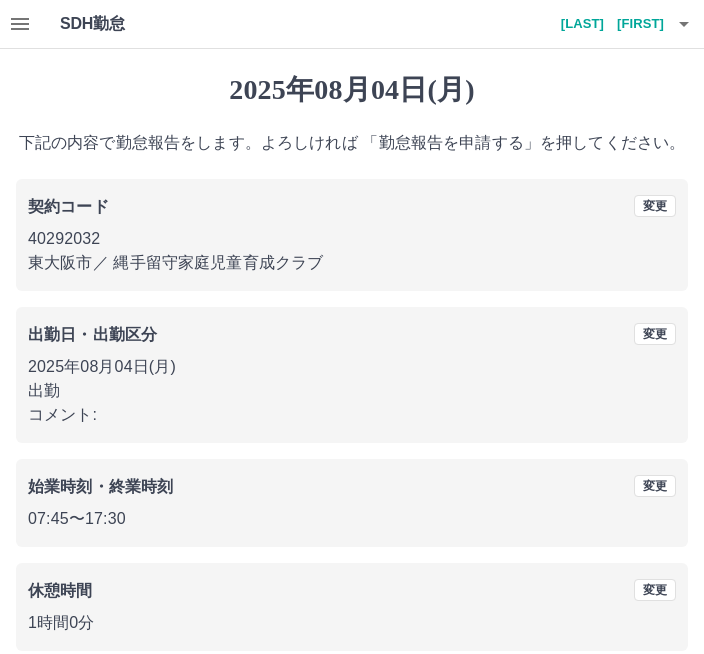 click on "出勤日・出勤区分 変更 2025年08月04日(月) 出勤 コメント:" at bounding box center [352, 375] 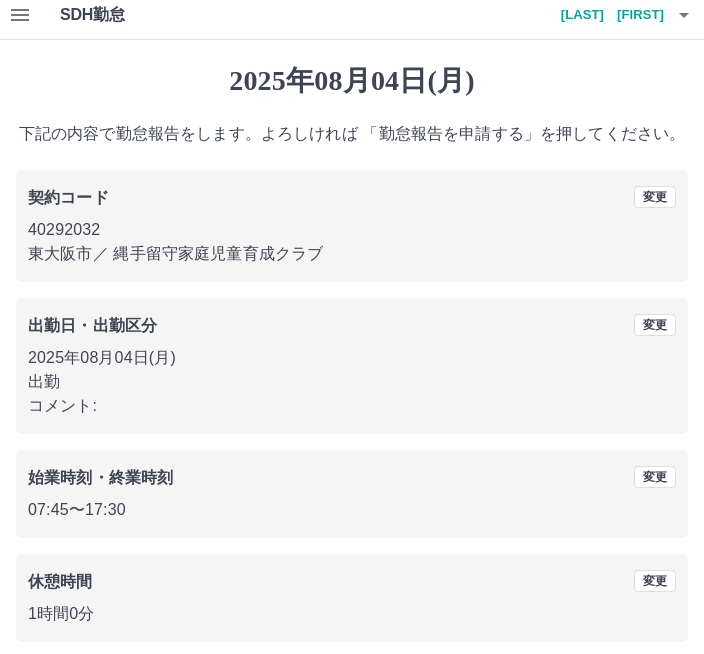 scroll, scrollTop: 25, scrollLeft: 0, axis: vertical 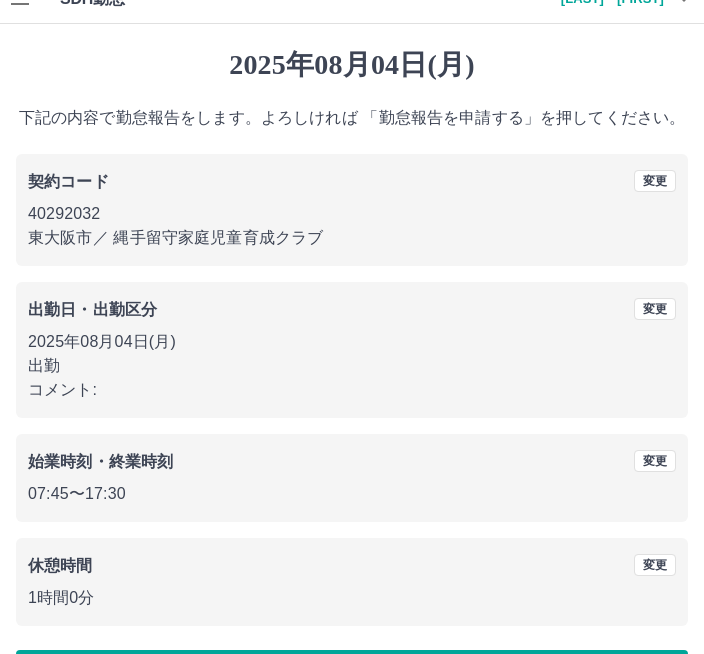 click on "勤怠報告を申請する" at bounding box center (352, 675) 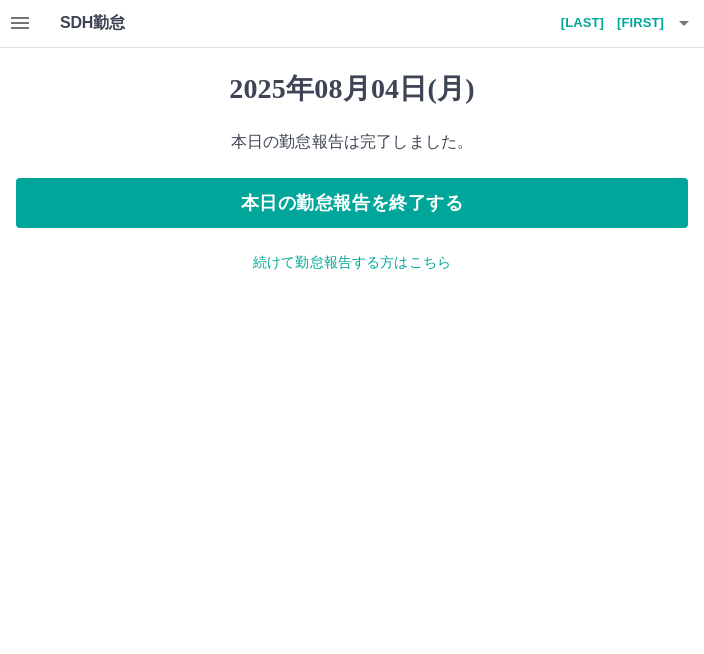 click on "本日の勤怠報告を終了する" at bounding box center (352, 204) 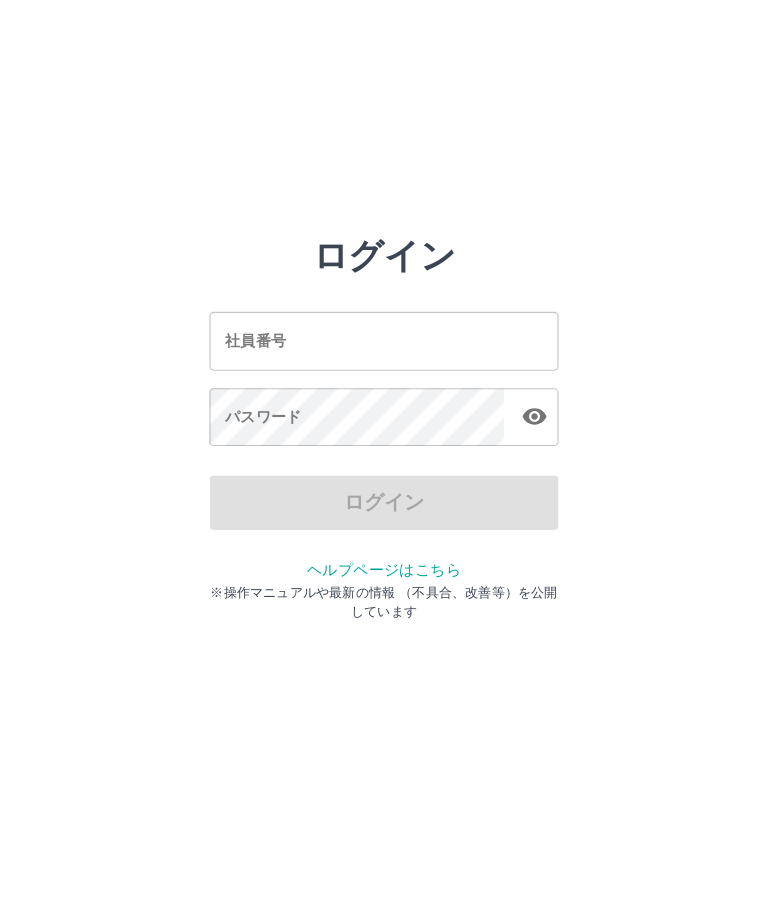 scroll, scrollTop: 0, scrollLeft: 0, axis: both 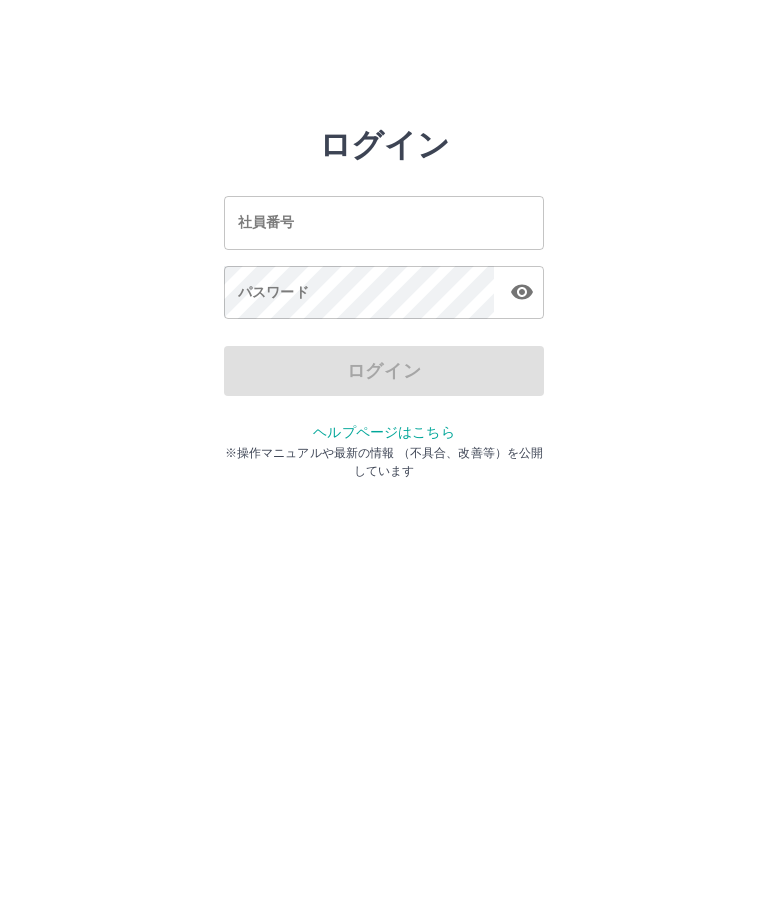 click on "社員番号" at bounding box center [384, 222] 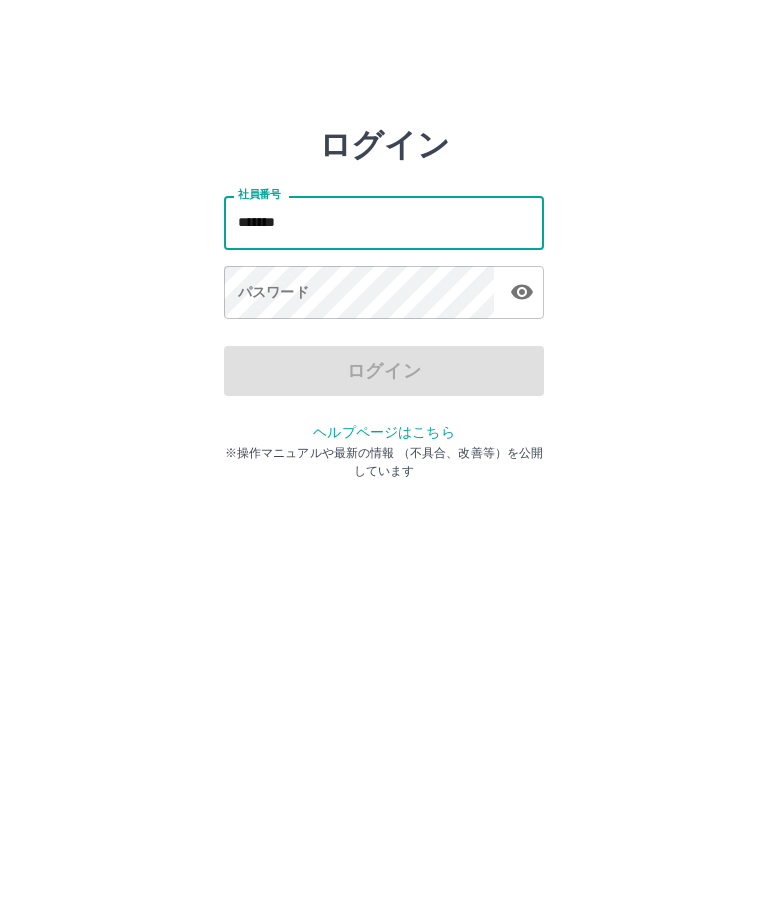 type on "*******" 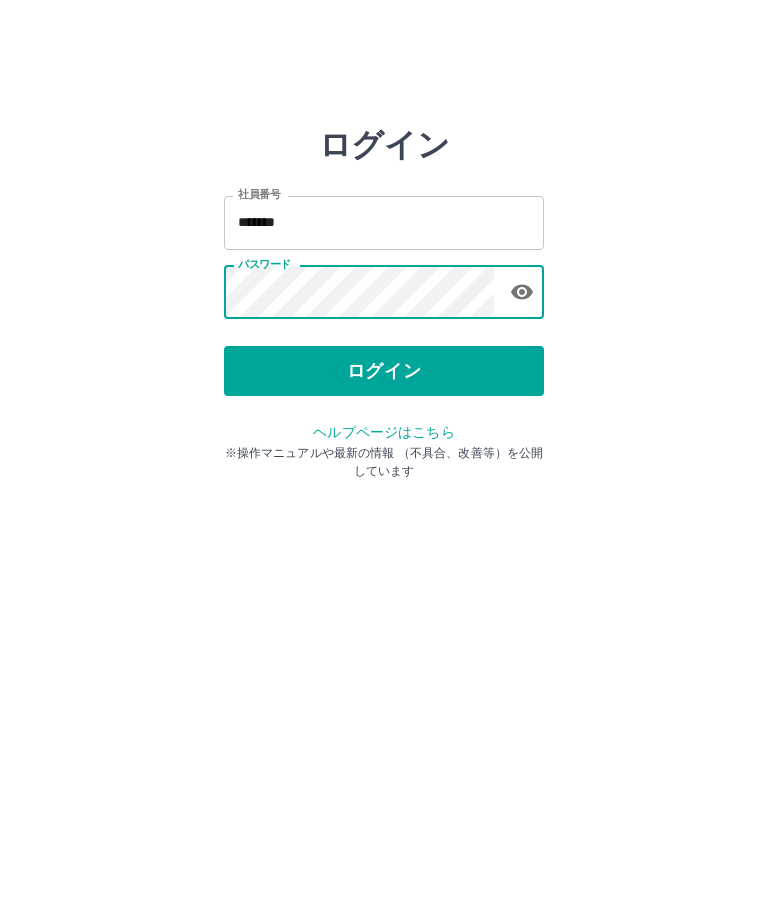 click on "ログイン" at bounding box center (384, 371) 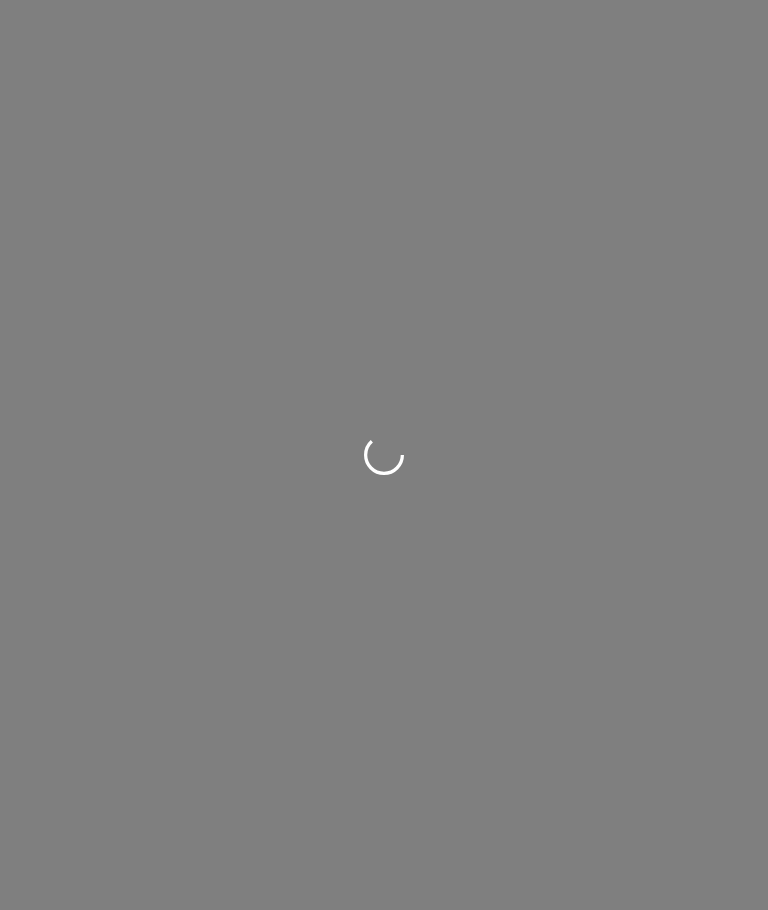 scroll, scrollTop: 0, scrollLeft: 0, axis: both 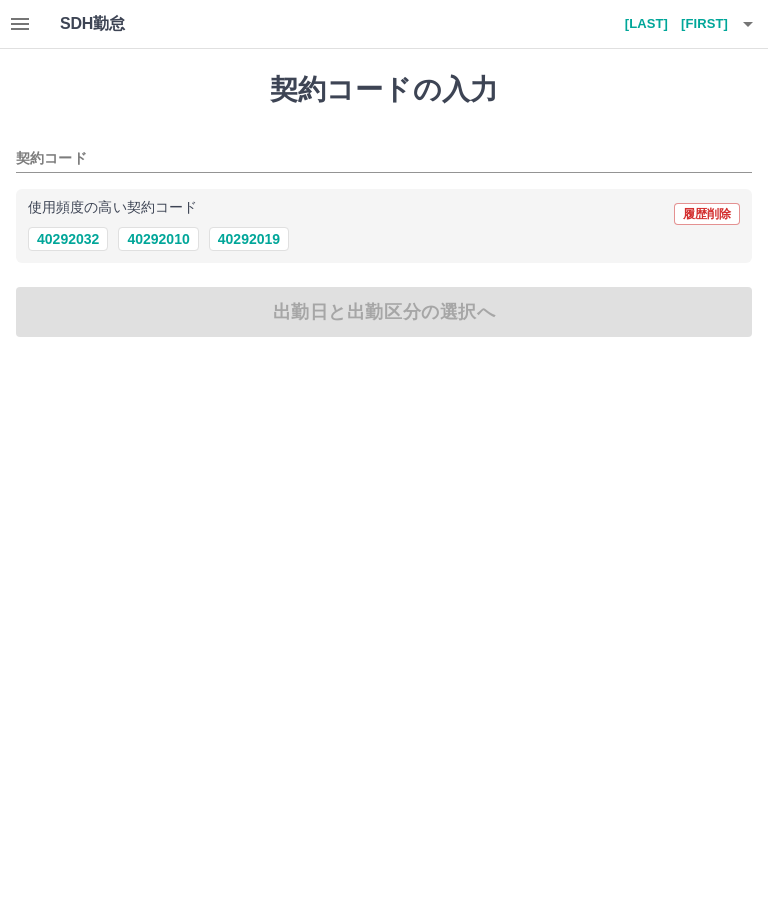 click on "40292032" at bounding box center [68, 239] 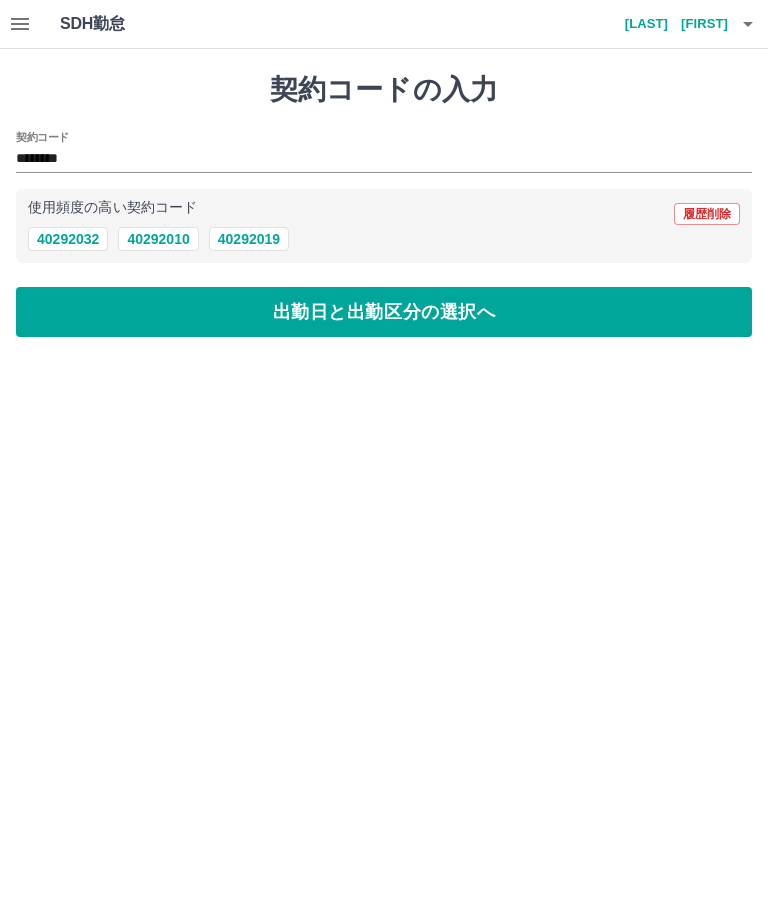 click on "出勤日と出勤区分の選択へ" at bounding box center (384, 312) 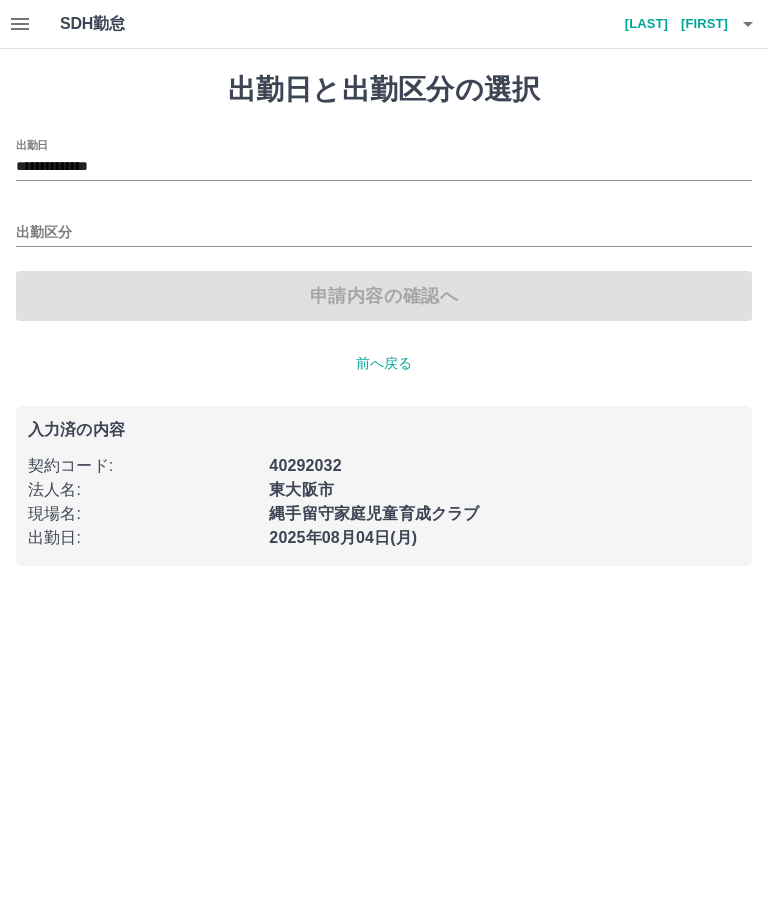 click on "出勤区分" at bounding box center (384, 233) 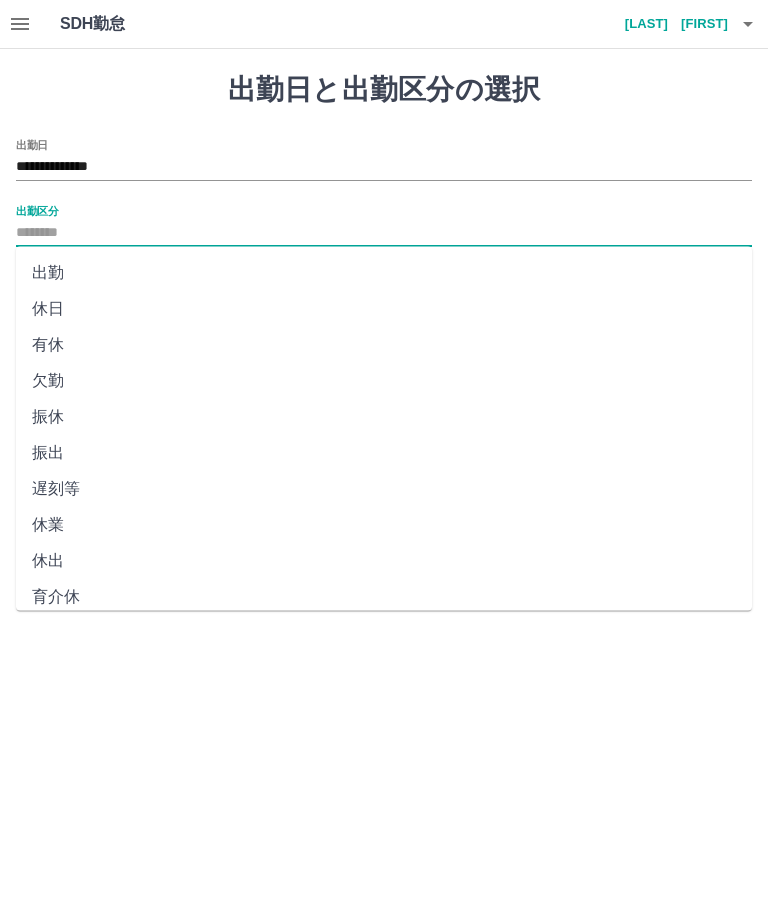 click on "出勤" at bounding box center [384, 273] 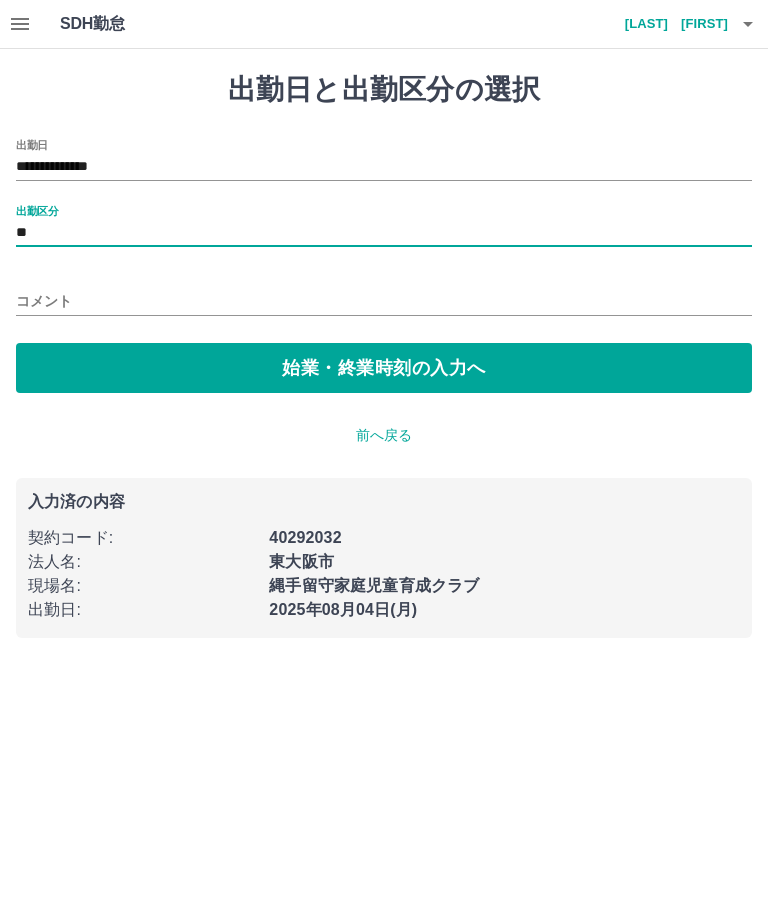 click on "始業・終業時刻の入力へ" at bounding box center [384, 368] 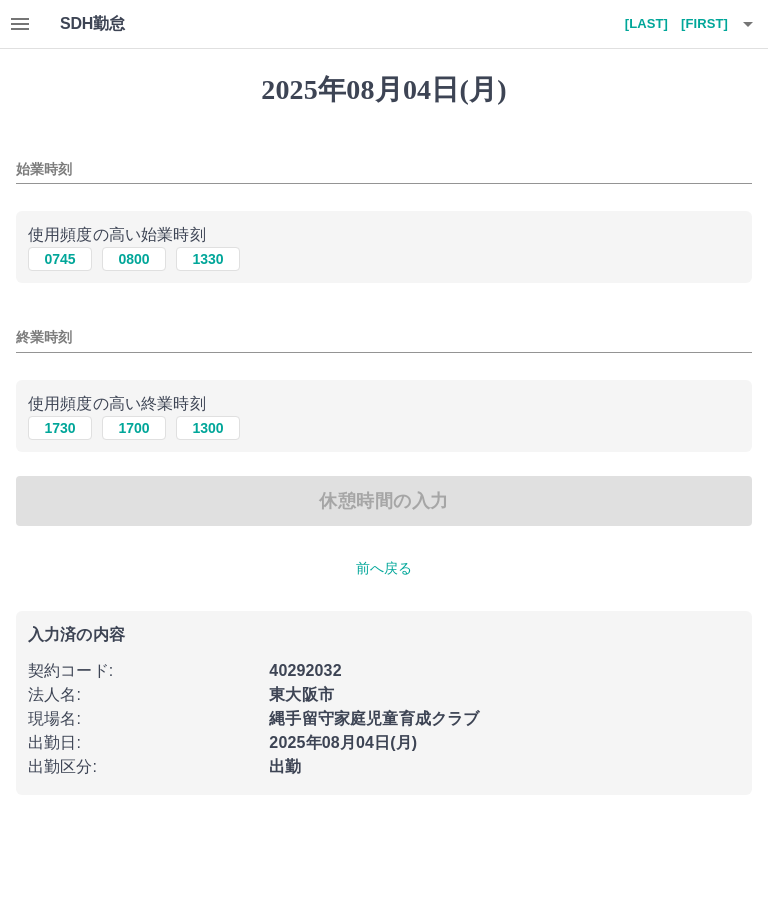 click on "0745" at bounding box center (60, 259) 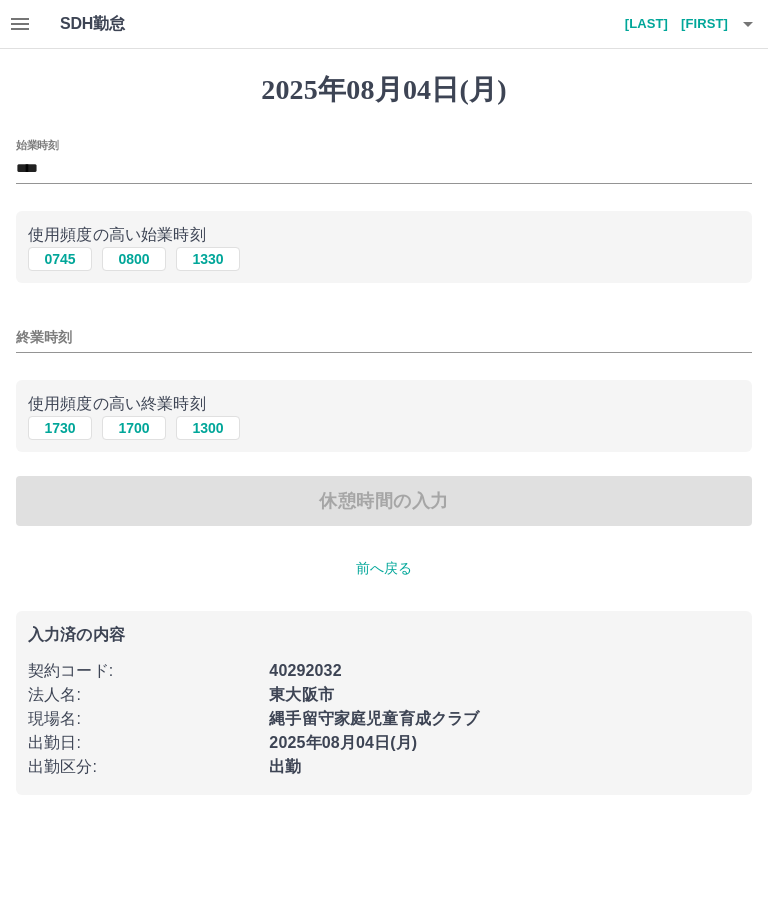 click on "1730" at bounding box center (60, 428) 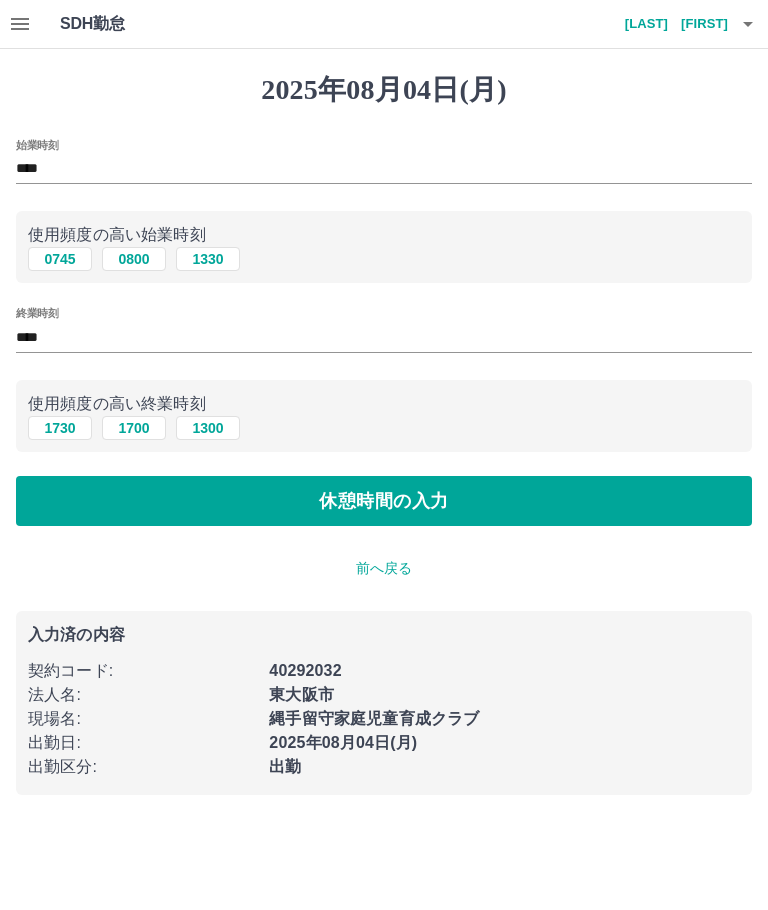 click on "休憩時間の入力" at bounding box center [384, 501] 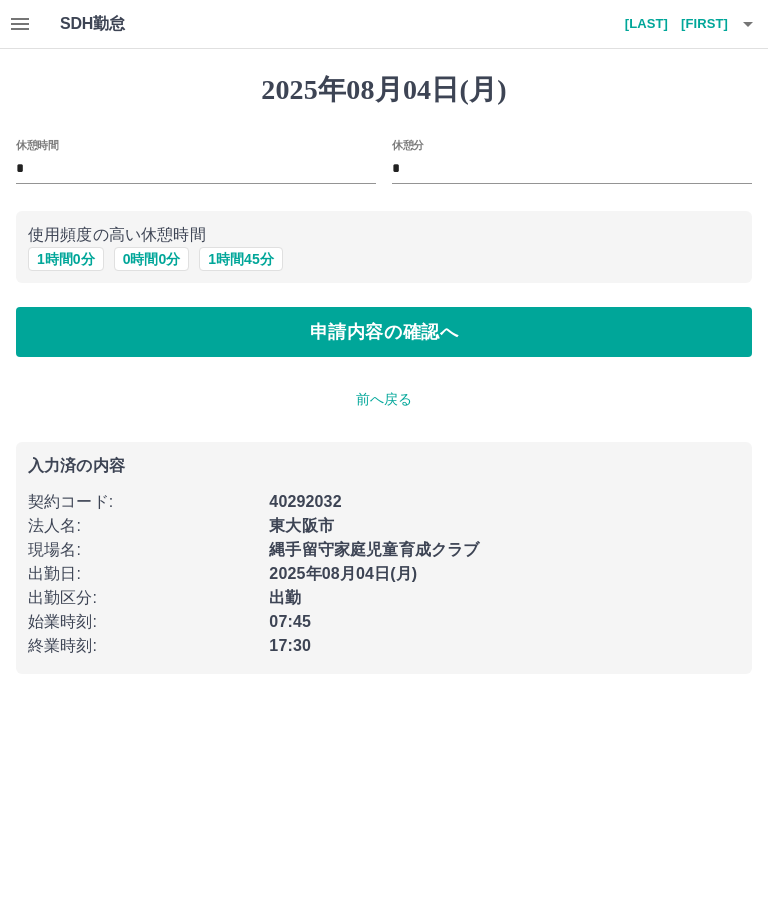 click on "1 時間 0 分" at bounding box center (66, 259) 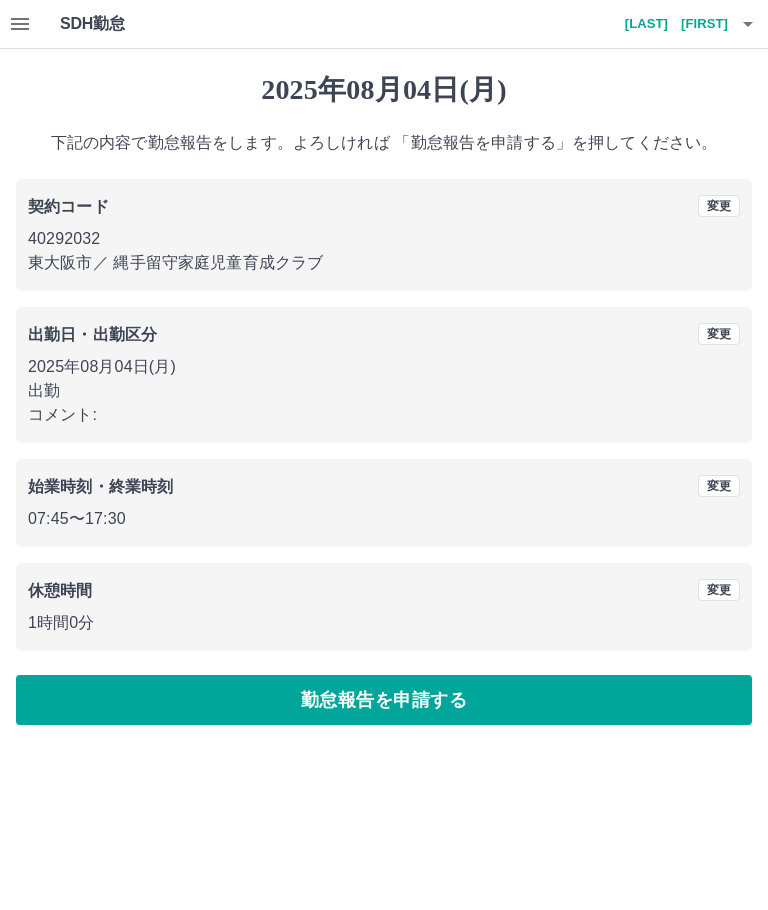 click on "勤怠報告を申請する" at bounding box center (384, 700) 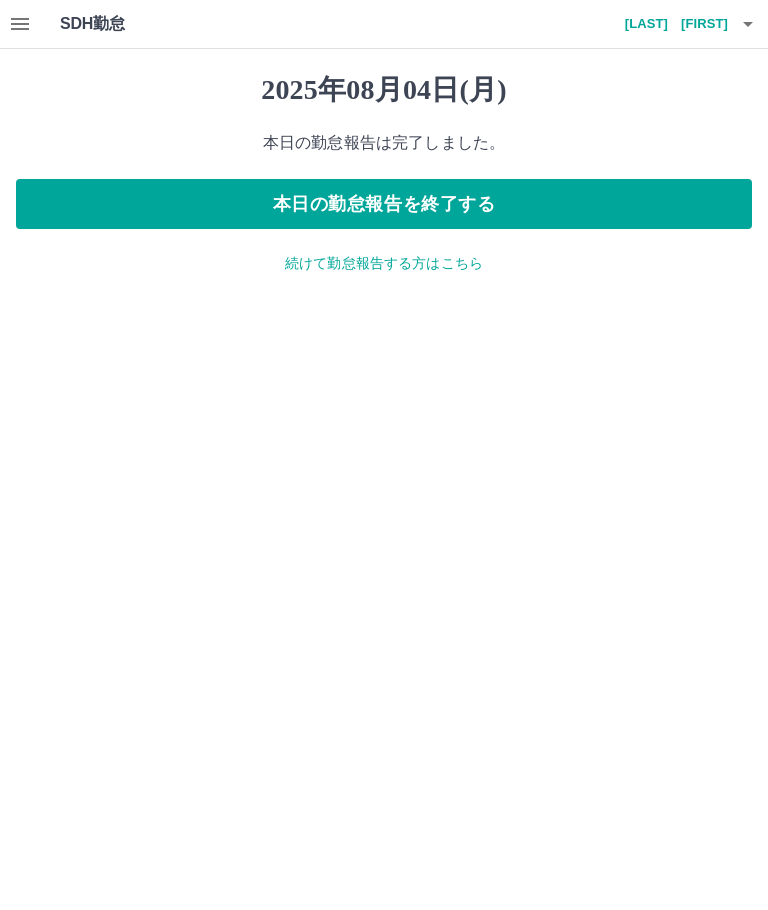 click on "本日の勤怠報告を終了する" at bounding box center [384, 204] 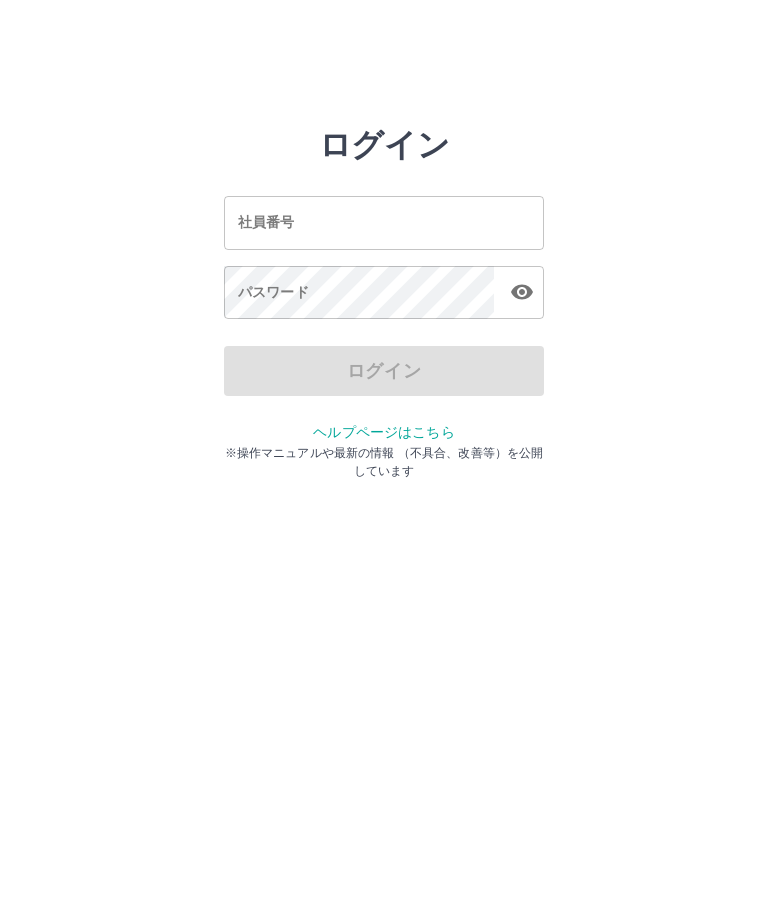 scroll, scrollTop: 0, scrollLeft: 0, axis: both 